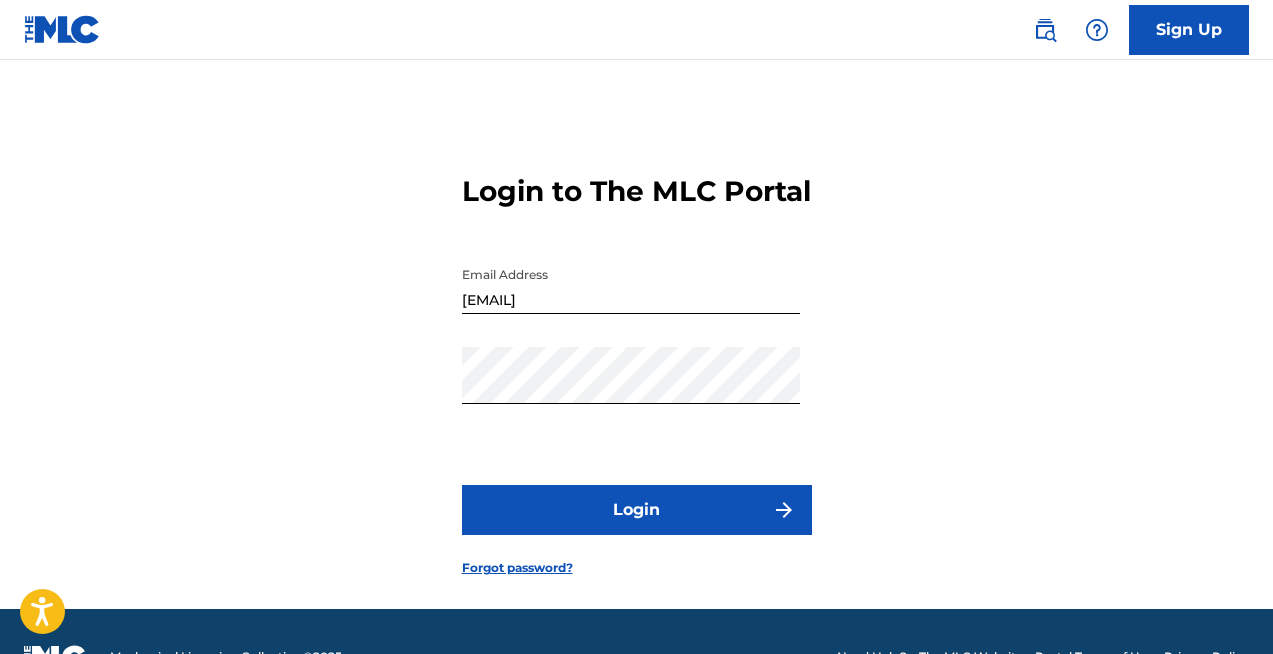 scroll, scrollTop: 0, scrollLeft: 0, axis: both 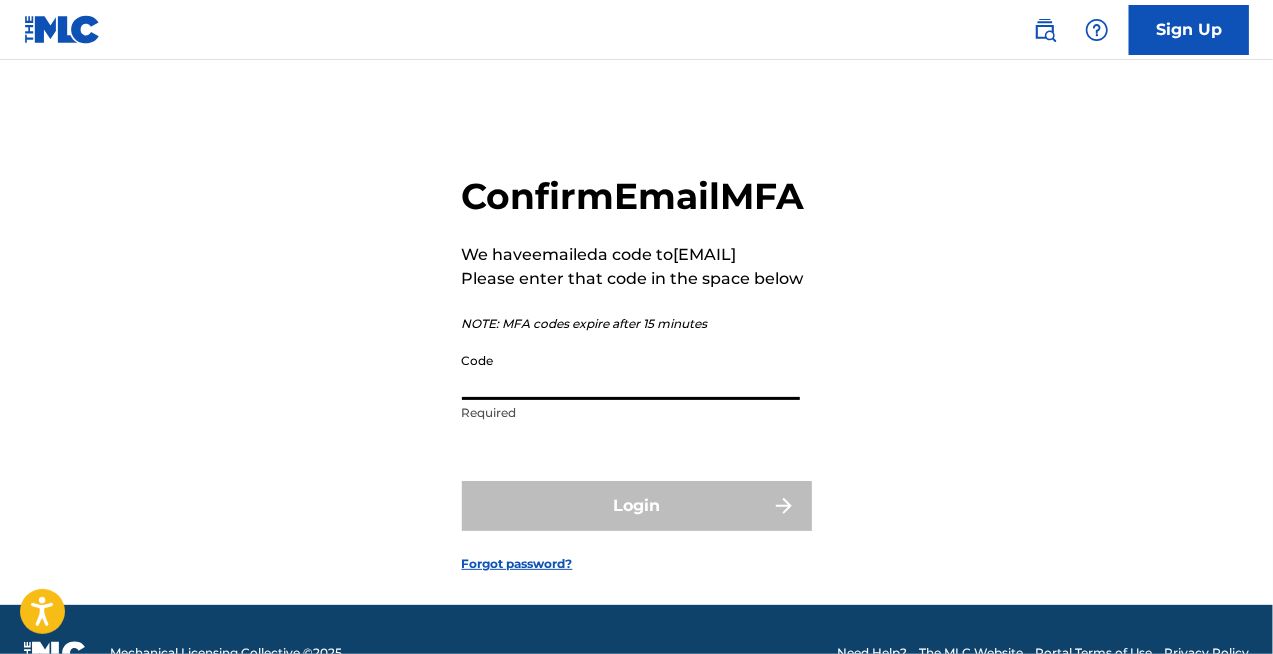 click on "Code" at bounding box center (631, 371) 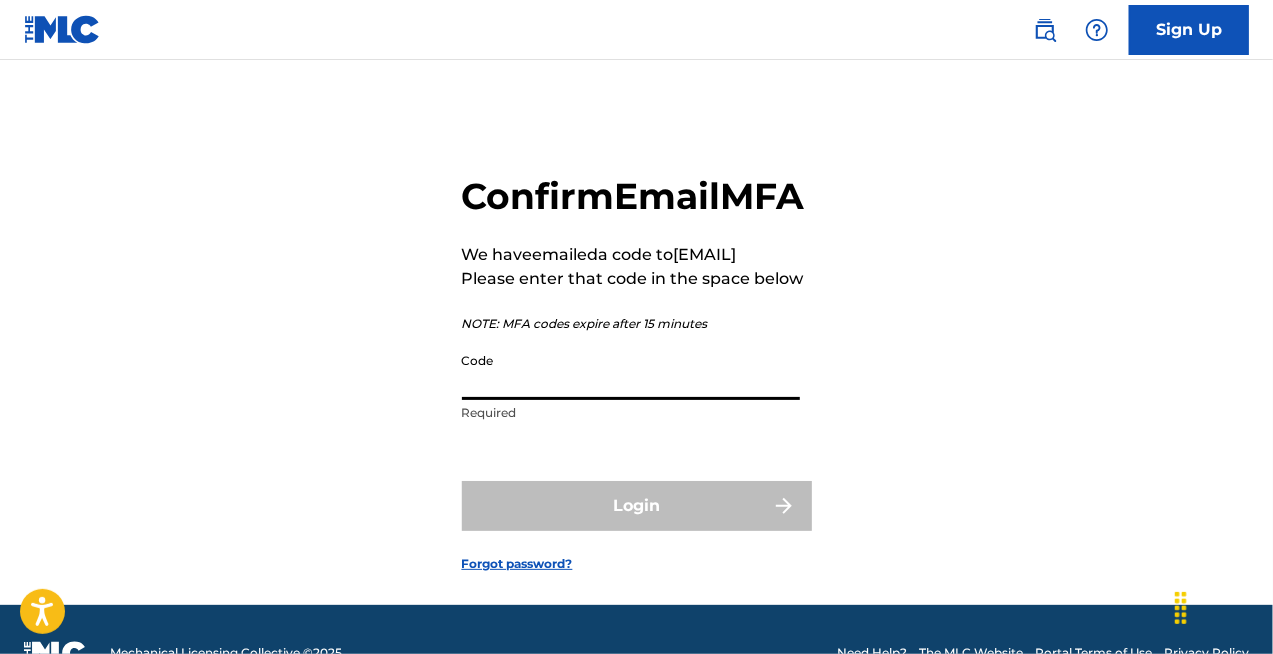 click on "Code" at bounding box center (631, 371) 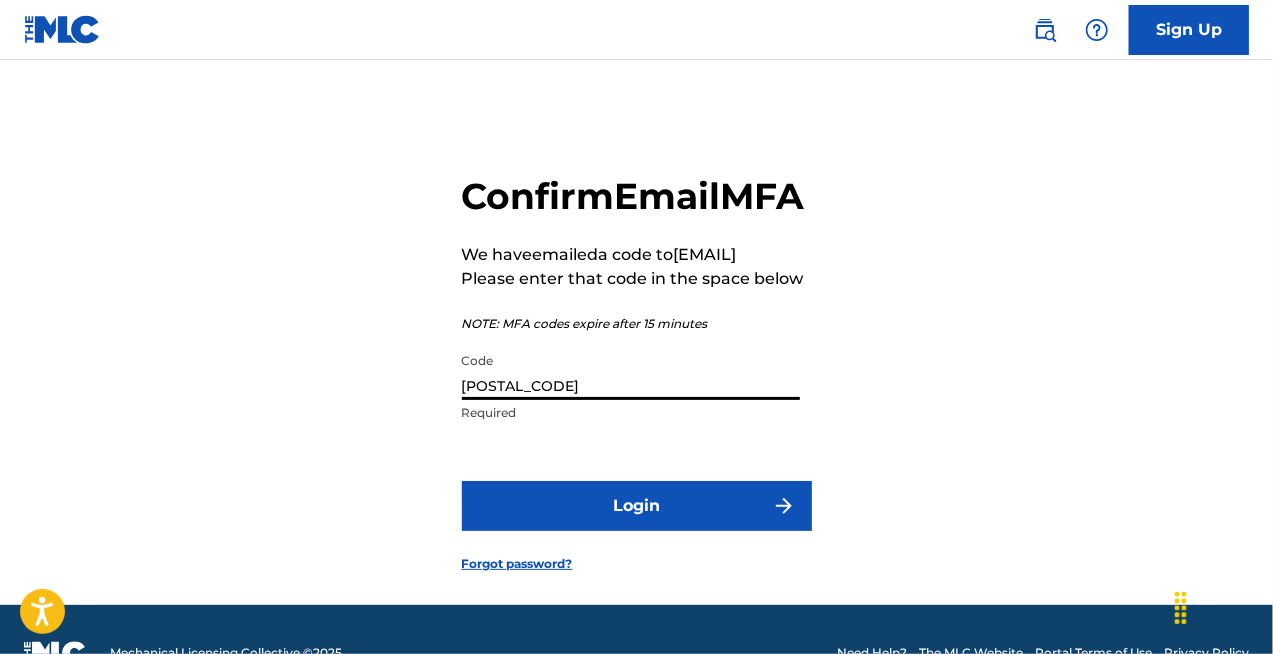 type on "[POSTAL_CODE]" 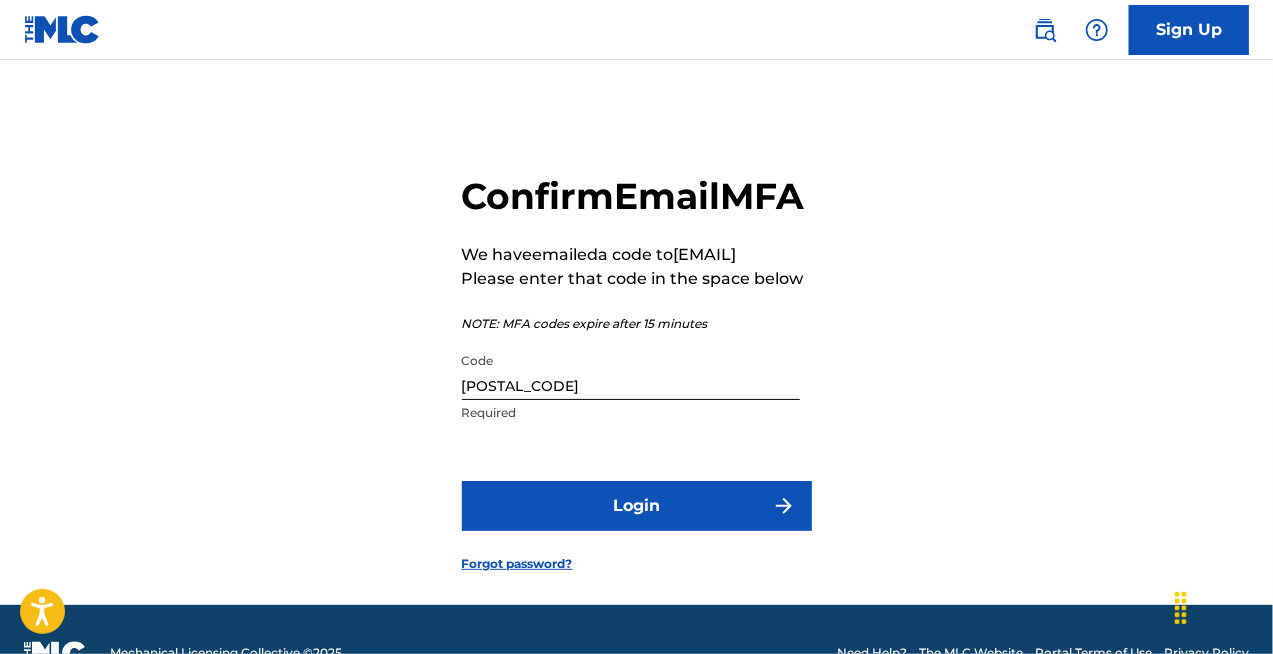 click on "Login" at bounding box center [637, 506] 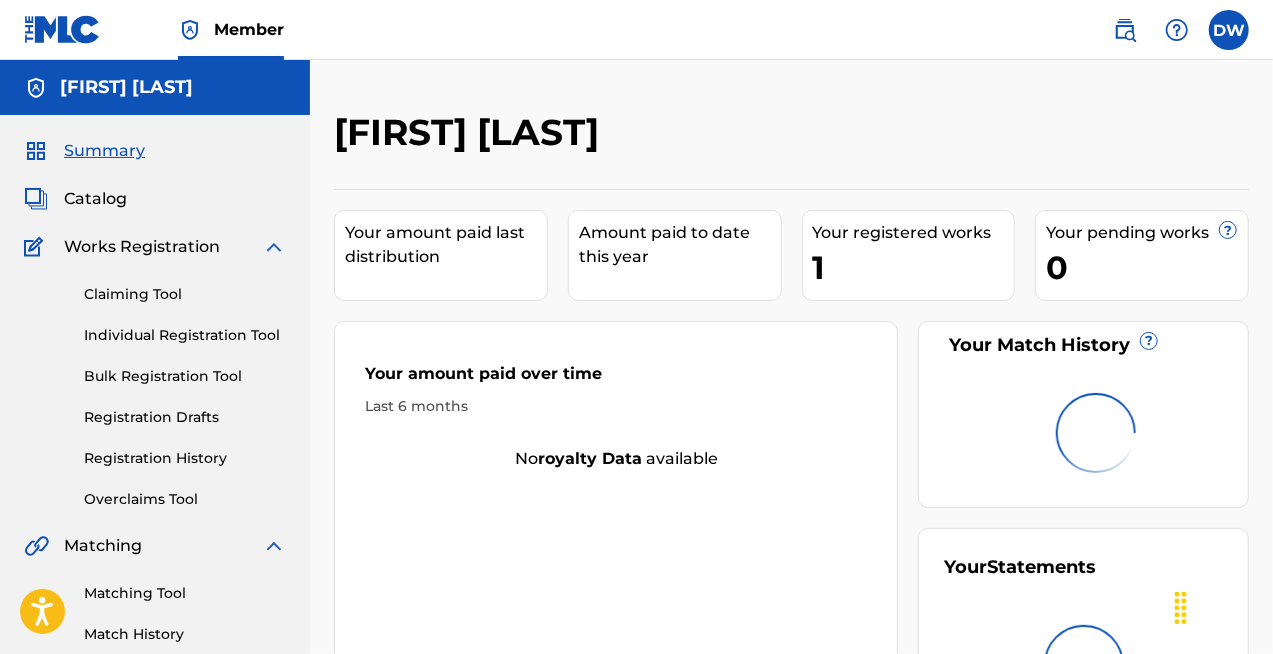 scroll, scrollTop: 0, scrollLeft: 0, axis: both 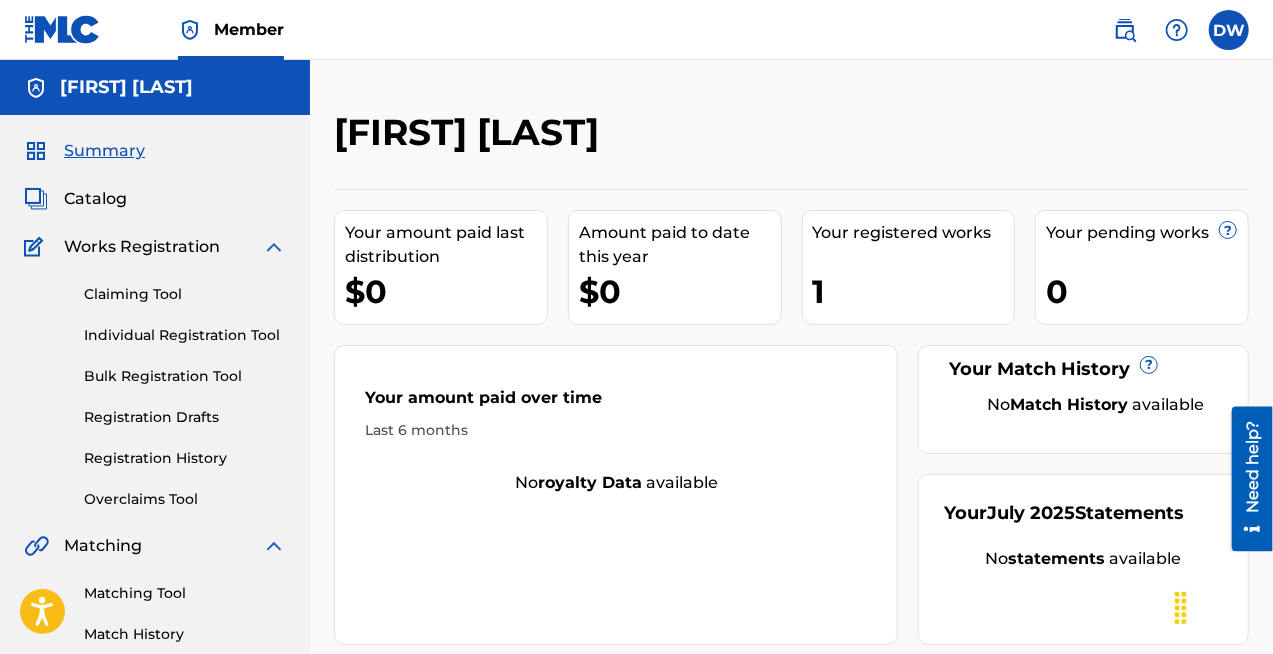 click on "Claiming Tool" at bounding box center (185, 294) 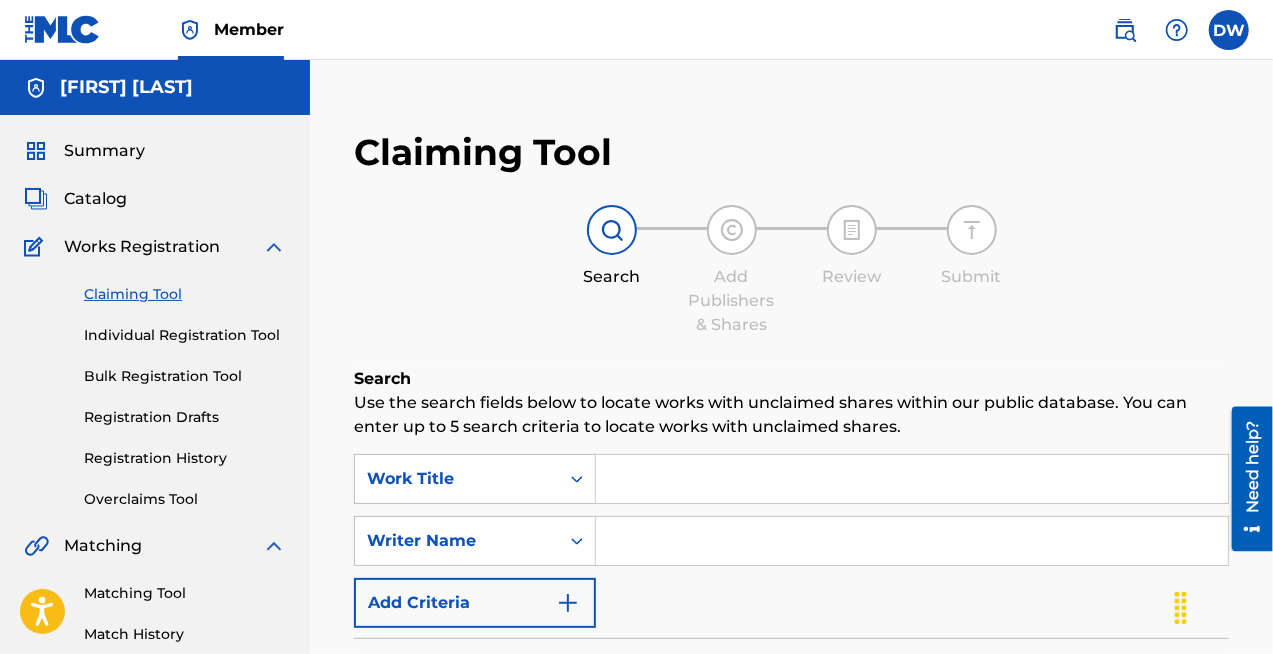 click at bounding box center [912, 479] 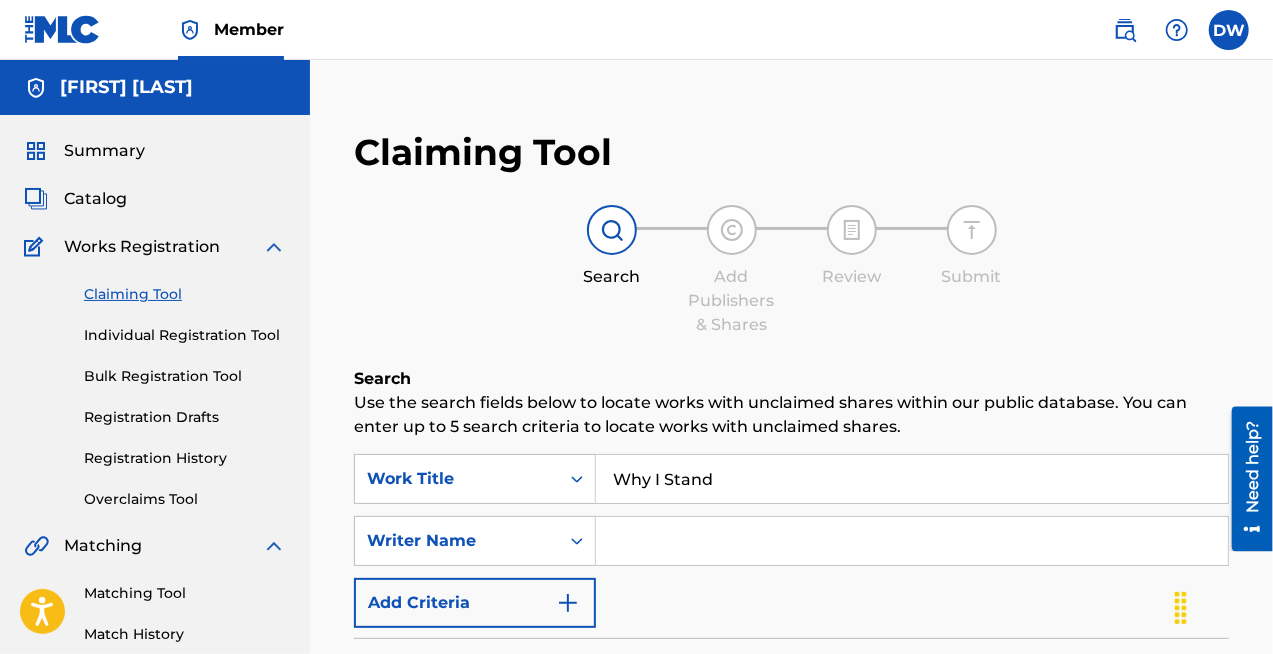 click at bounding box center [912, 541] 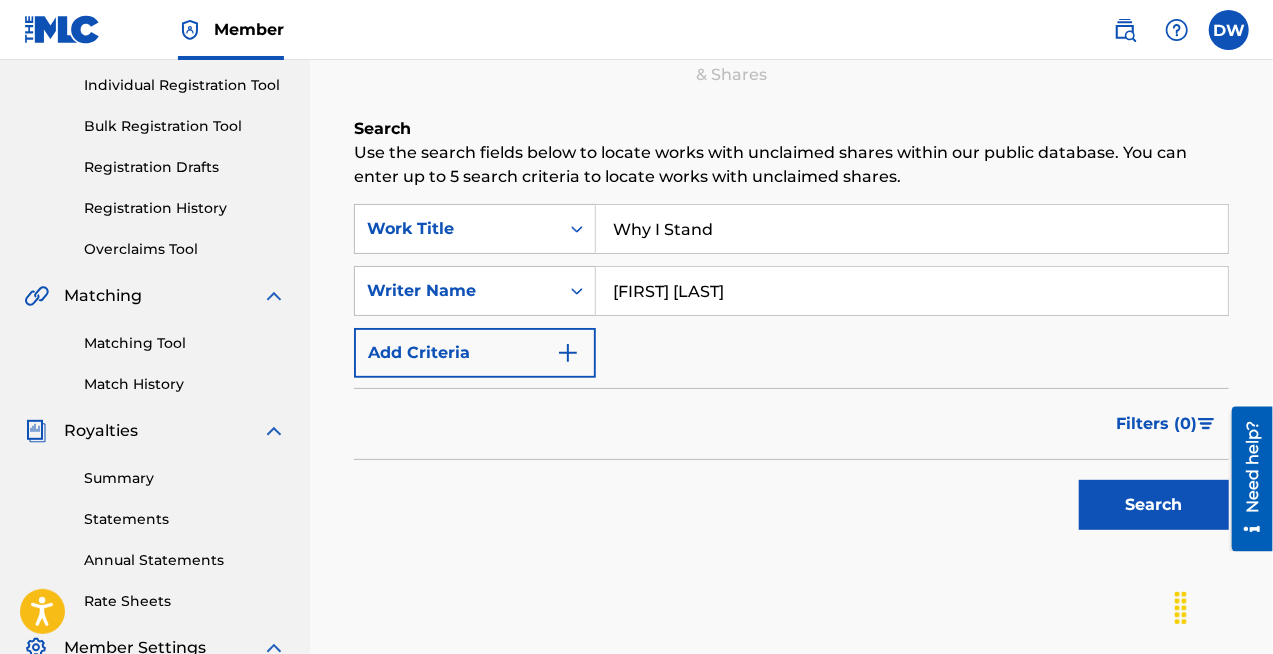 scroll, scrollTop: 300, scrollLeft: 0, axis: vertical 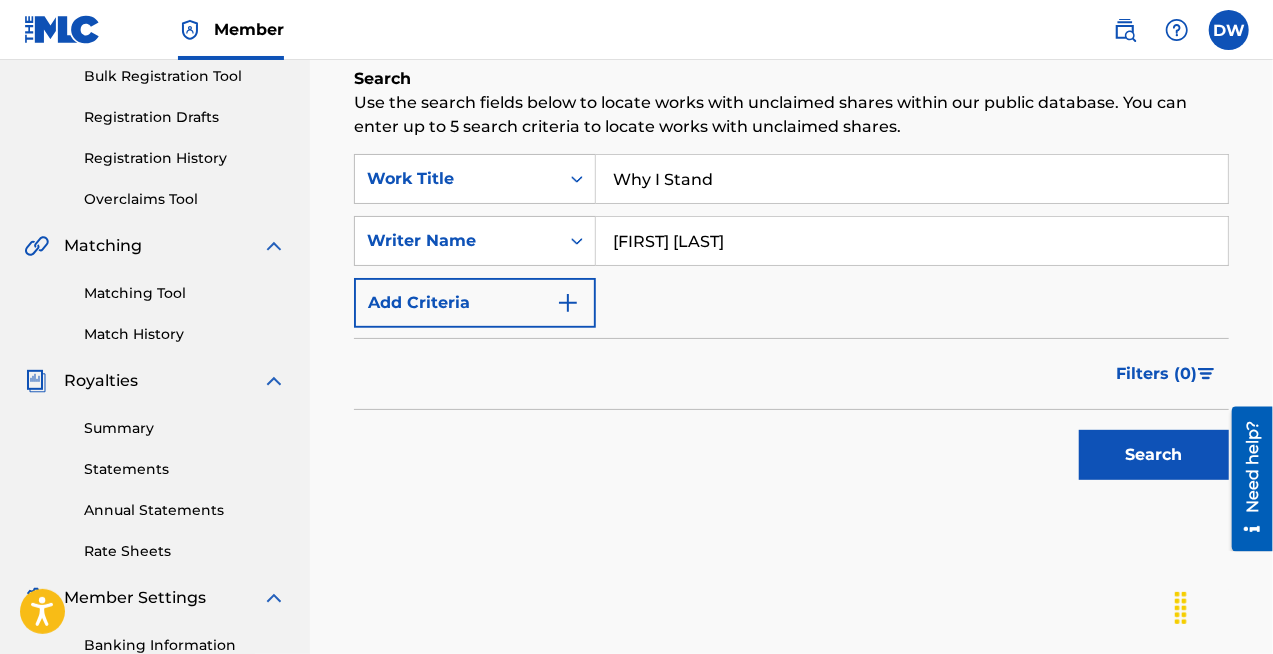 click on "Search" at bounding box center (1154, 455) 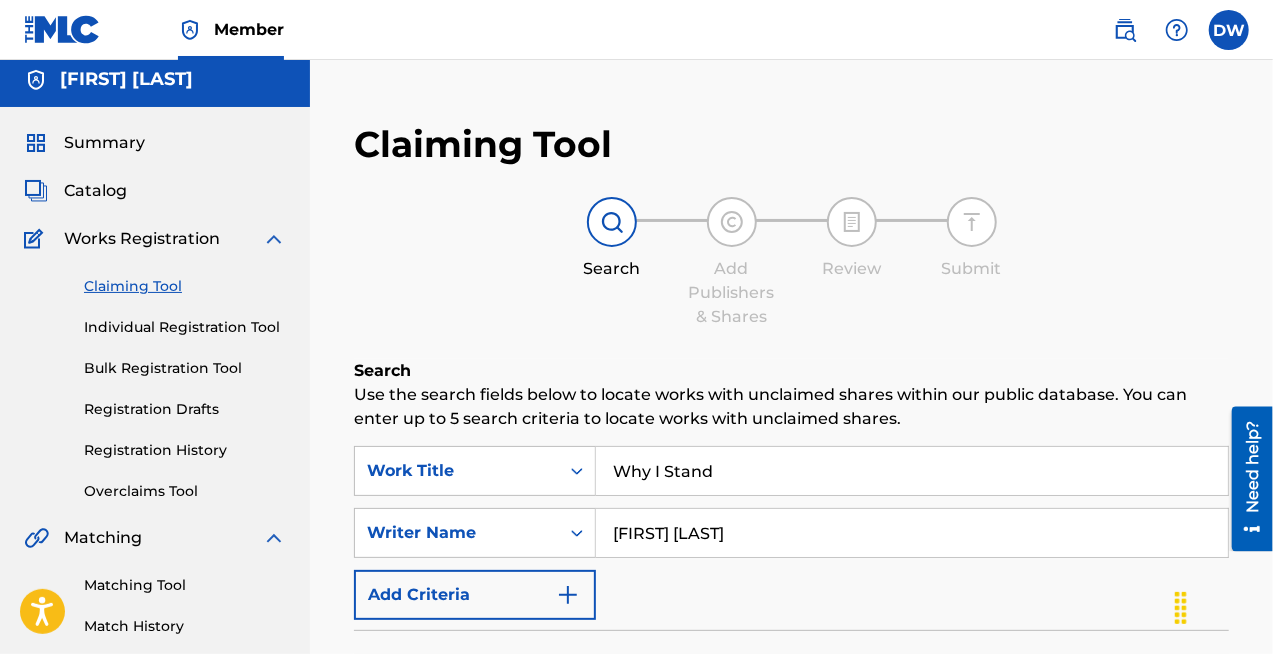 scroll, scrollTop: 0, scrollLeft: 0, axis: both 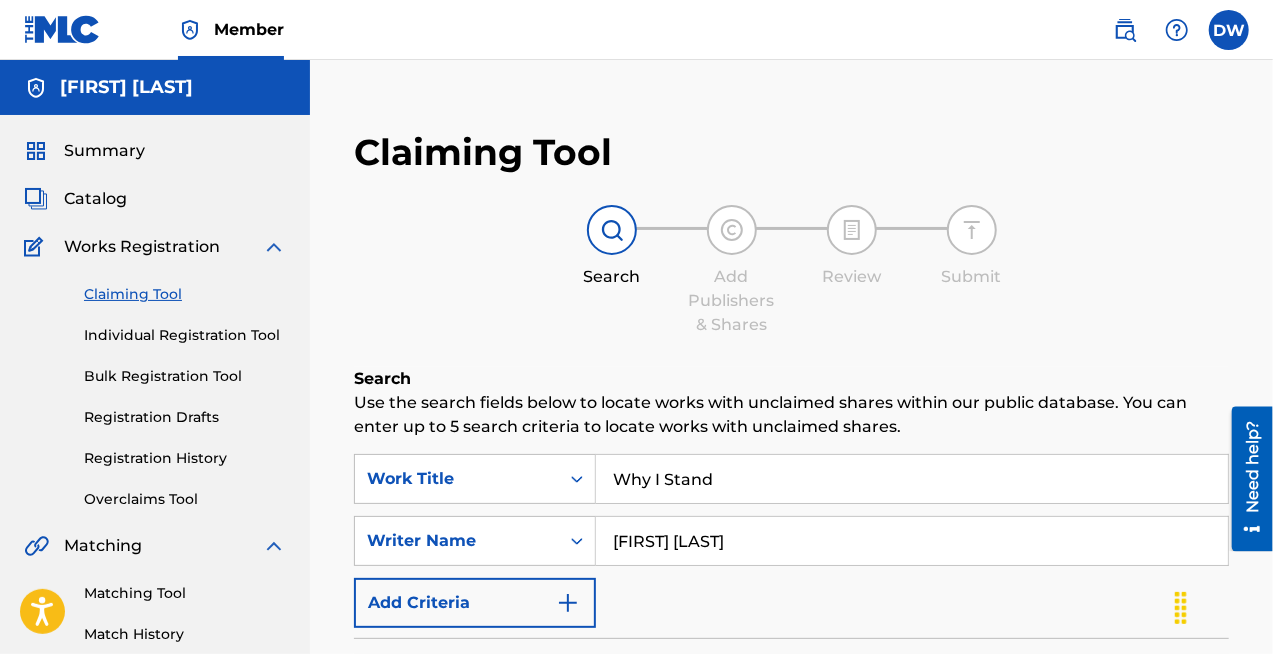 click on "Deb Williams Nevergall" at bounding box center (912, 541) 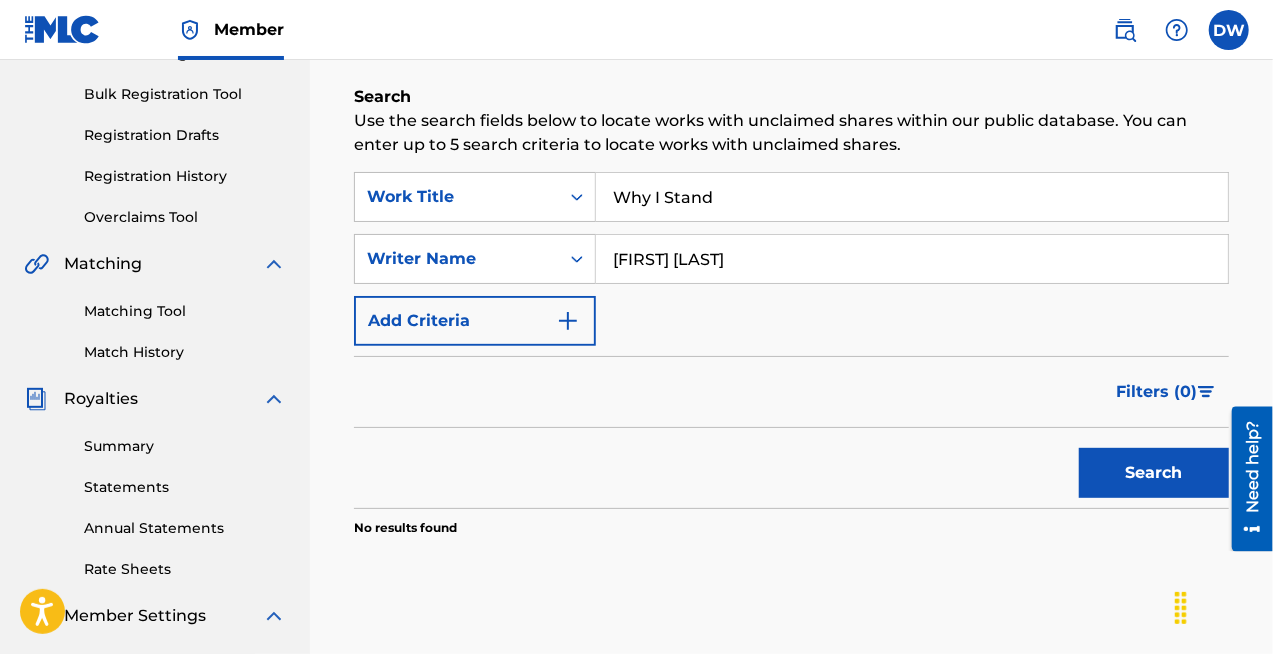 scroll, scrollTop: 300, scrollLeft: 0, axis: vertical 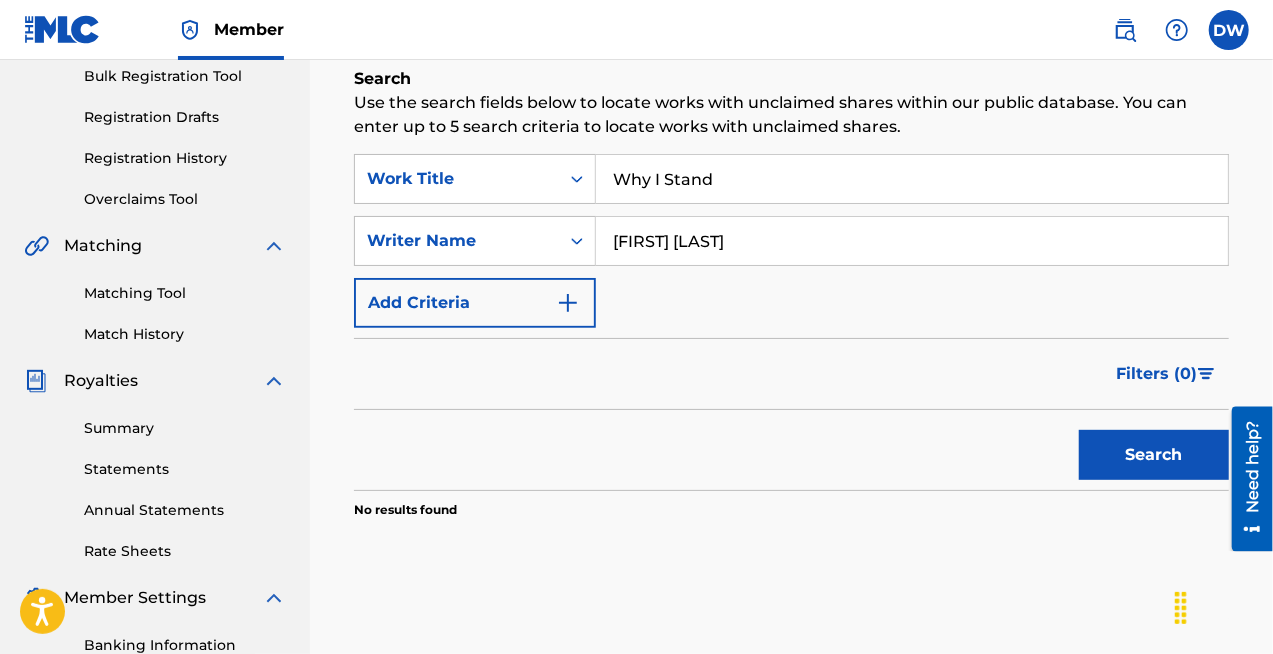 type on "pete schlegel" 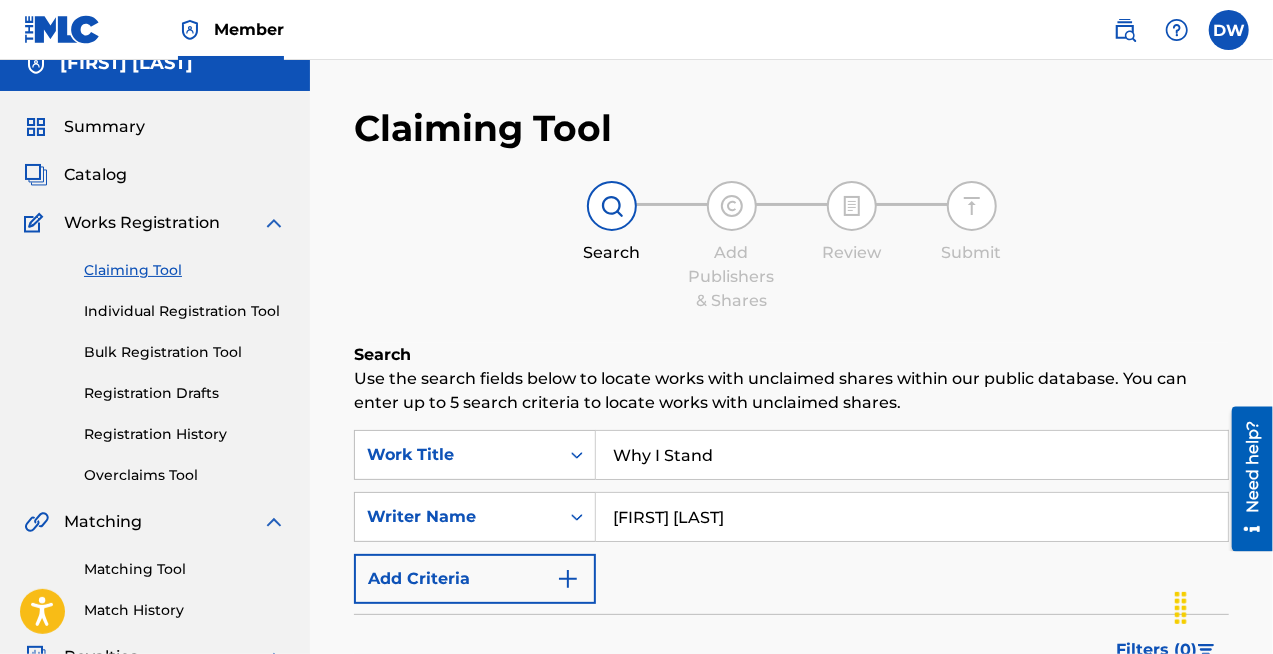 scroll, scrollTop: 0, scrollLeft: 0, axis: both 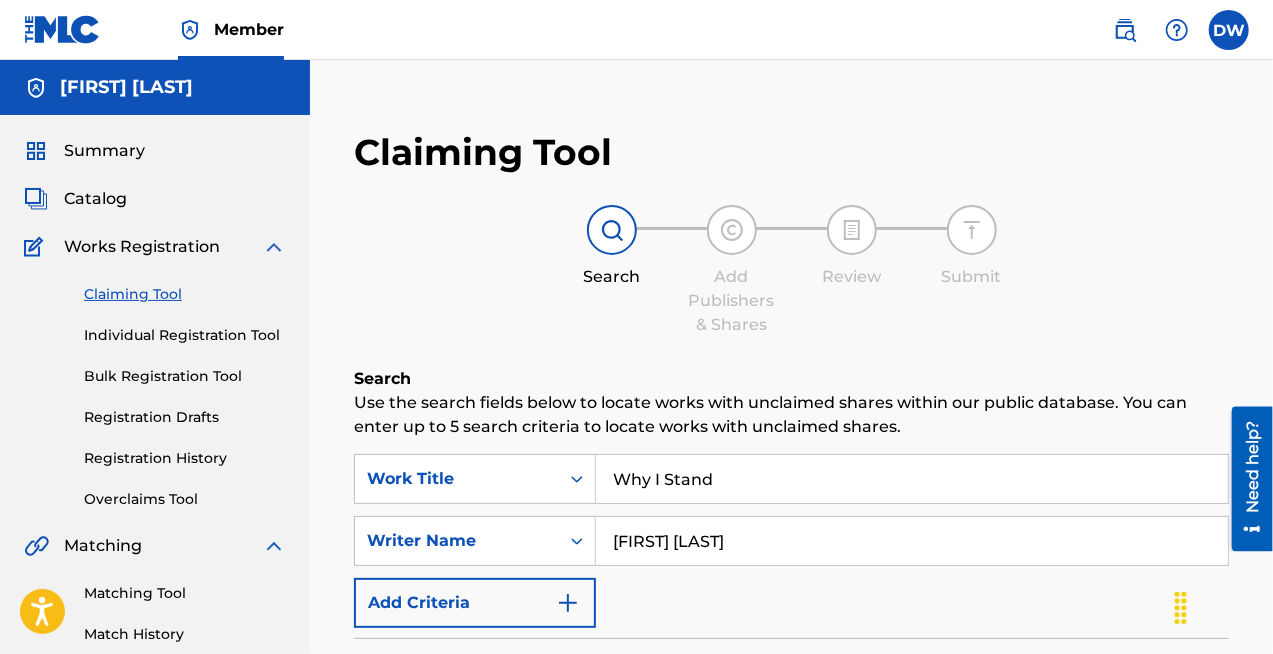 click on "Catalog" at bounding box center (95, 199) 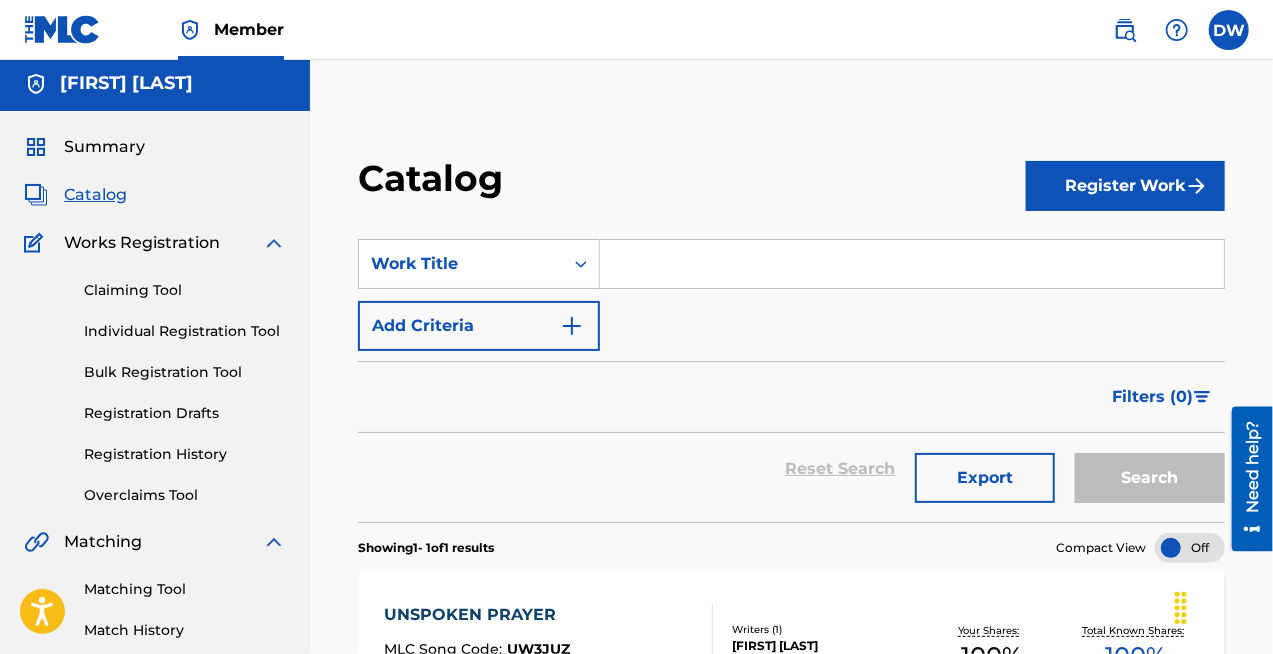 scroll, scrollTop: 0, scrollLeft: 0, axis: both 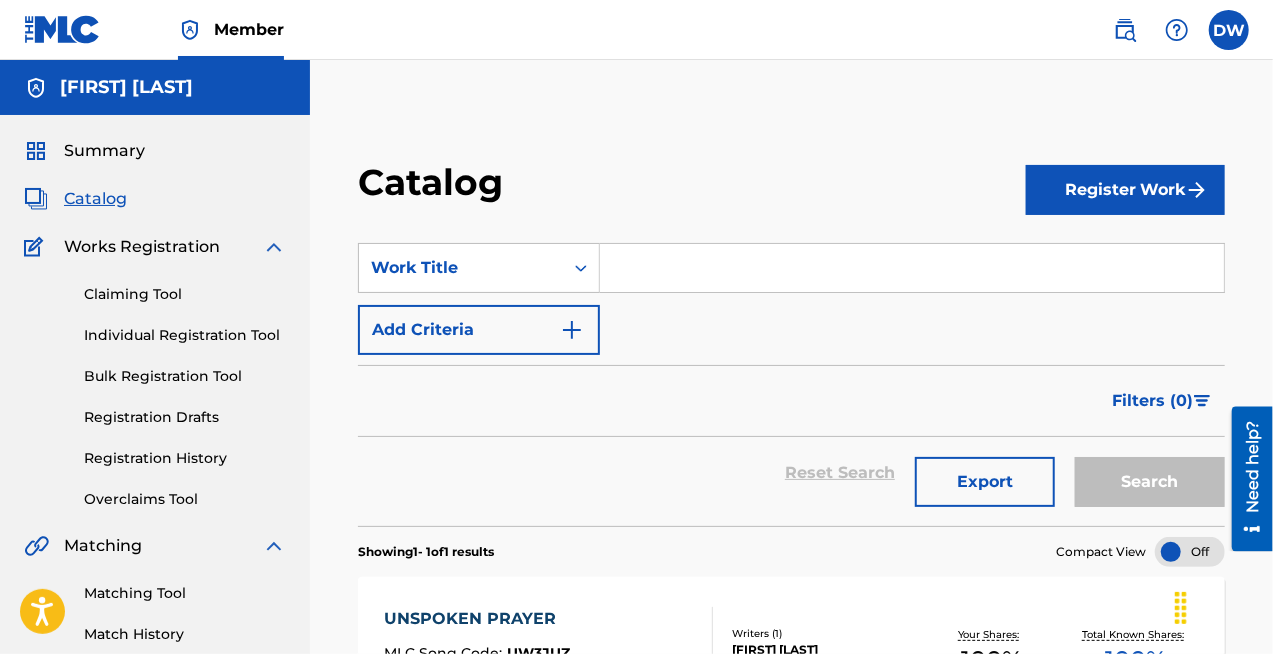 click on "Summary" at bounding box center [104, 151] 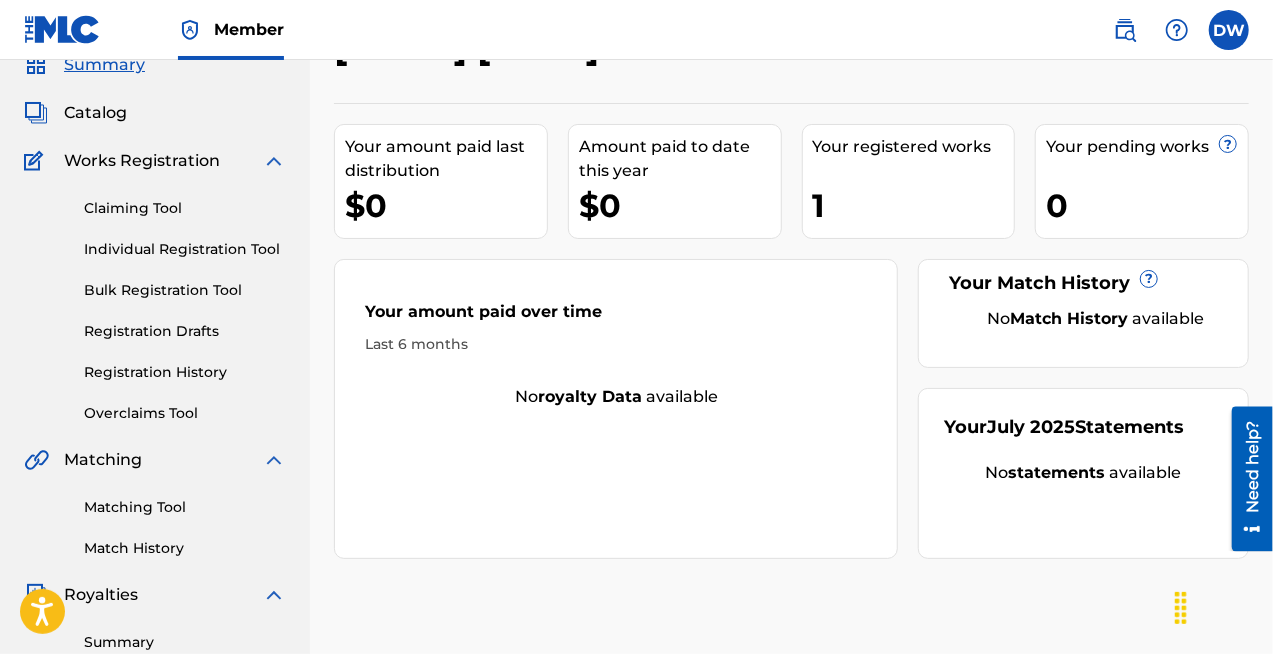 scroll, scrollTop: 86, scrollLeft: 0, axis: vertical 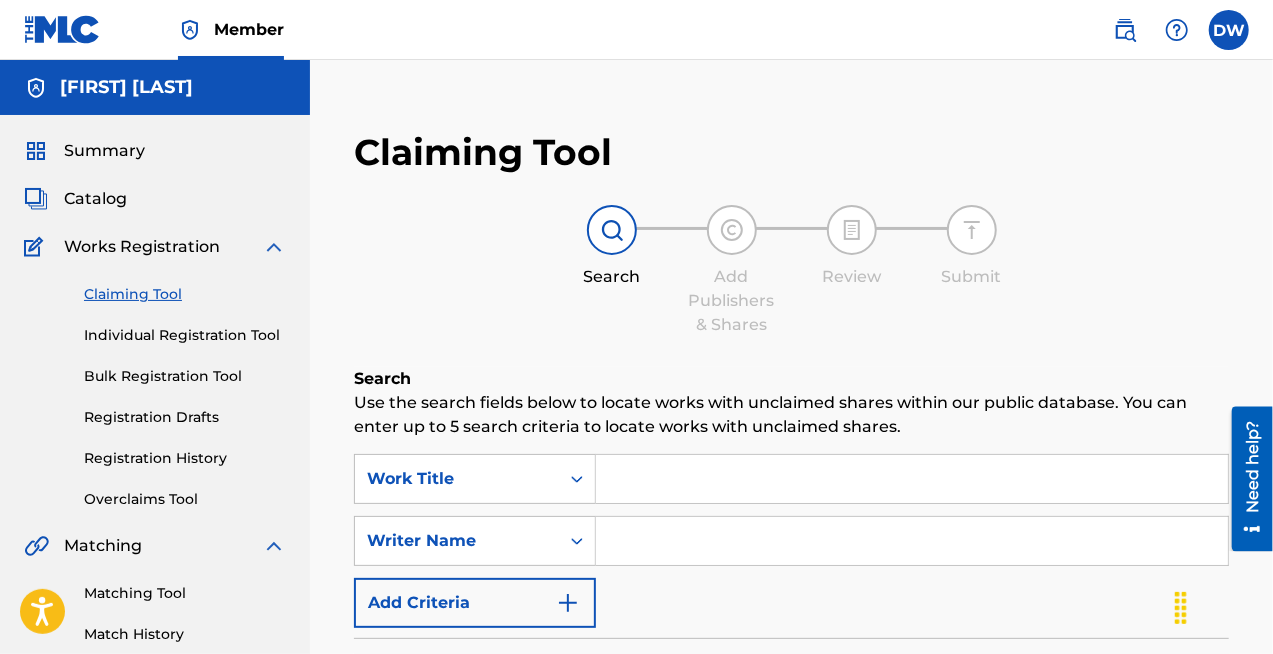 click on "Overclaims Tool" at bounding box center (185, 499) 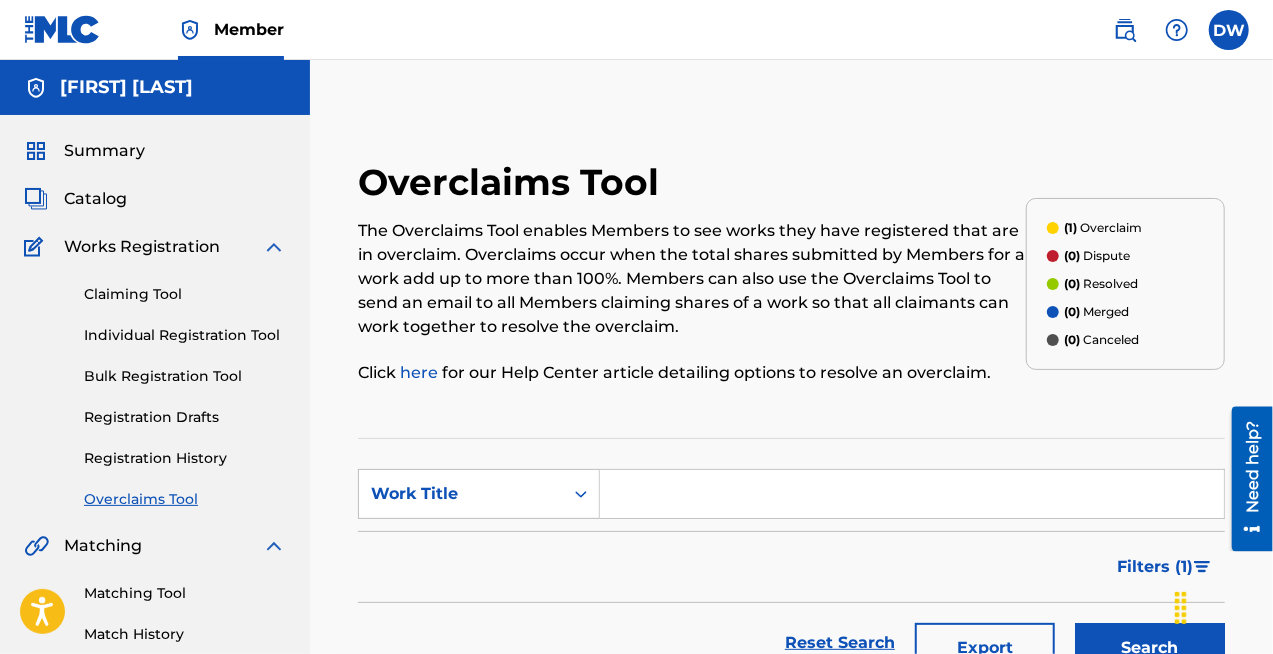 click at bounding box center (912, 494) 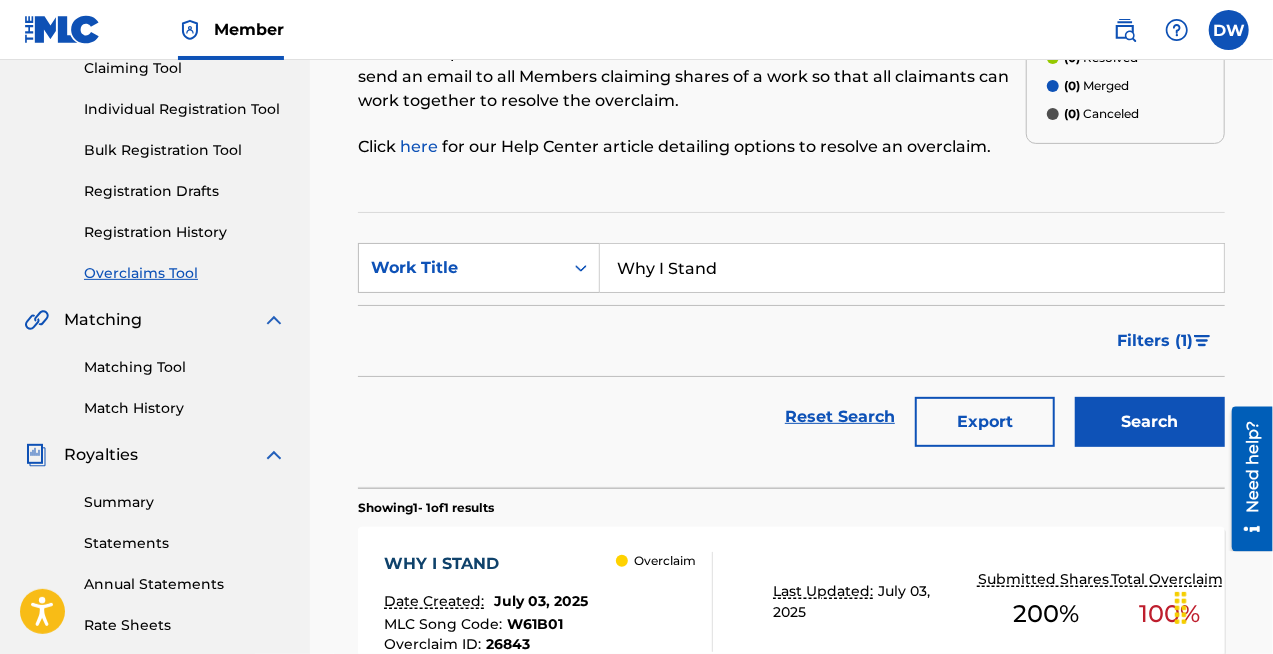 scroll, scrollTop: 200, scrollLeft: 0, axis: vertical 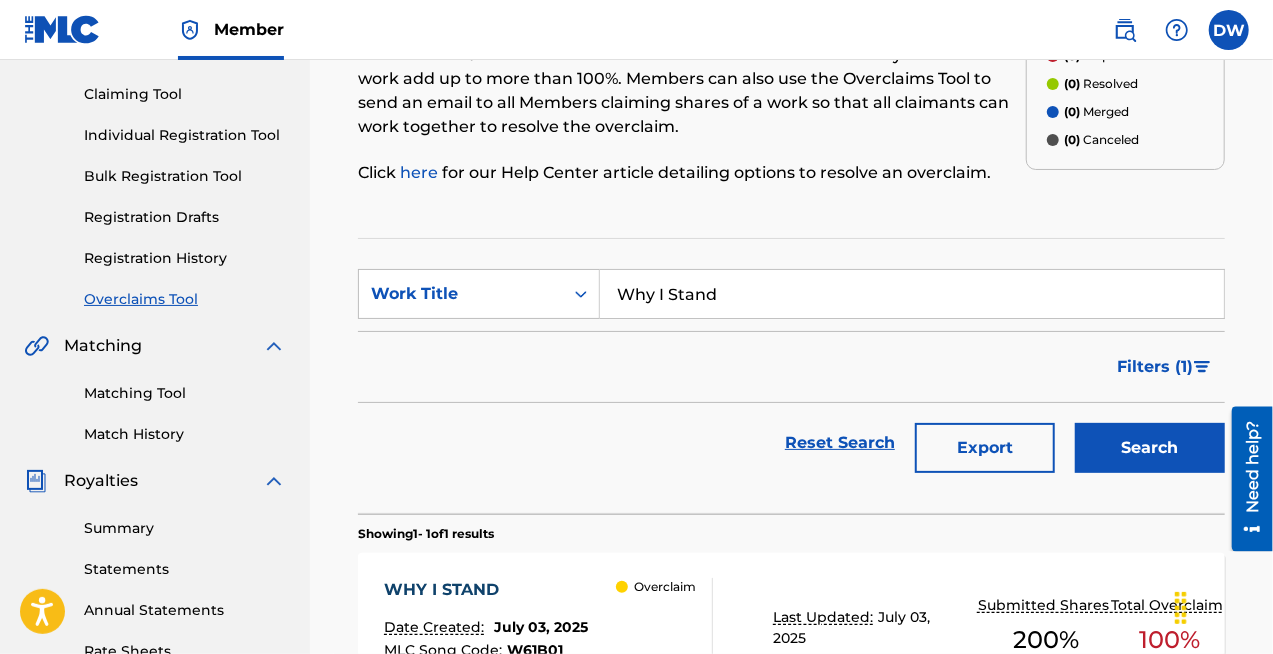 click on "here" at bounding box center (419, 172) 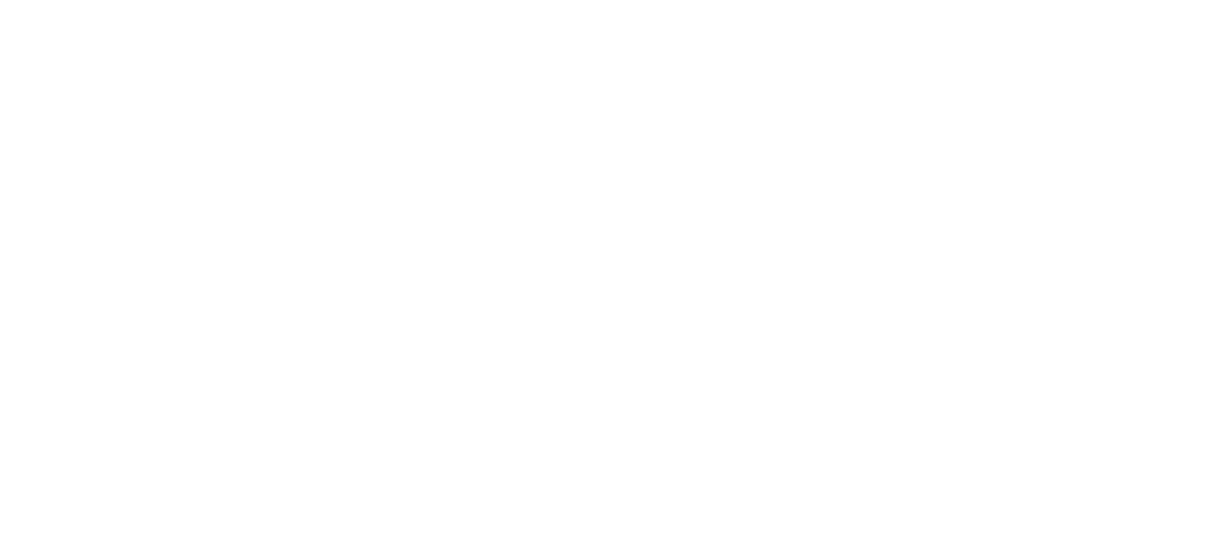 scroll, scrollTop: 0, scrollLeft: 0, axis: both 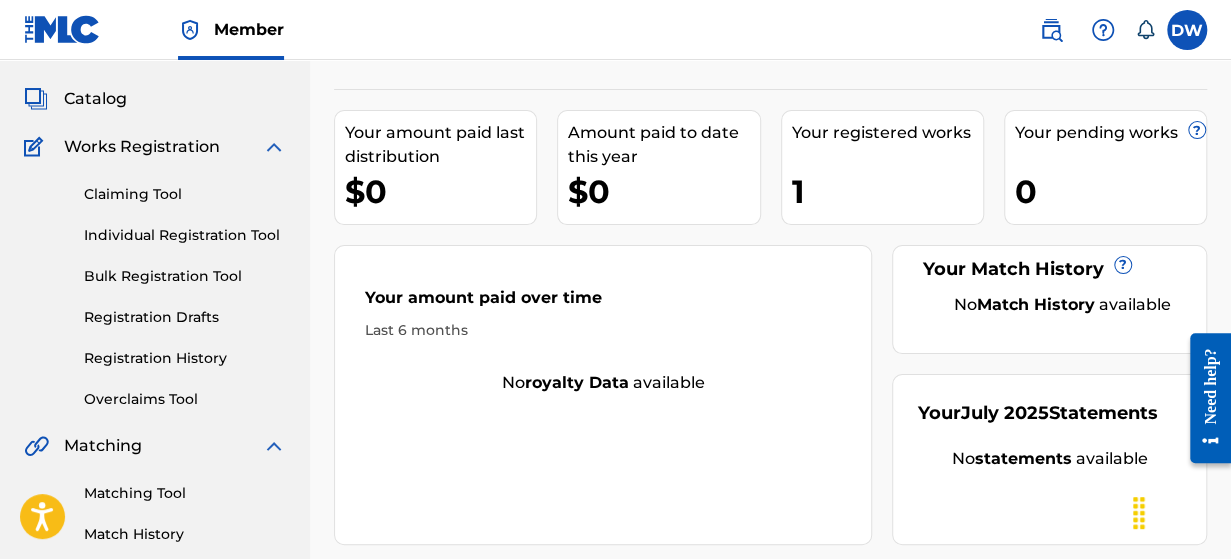 click on "Overclaims Tool" at bounding box center [185, 399] 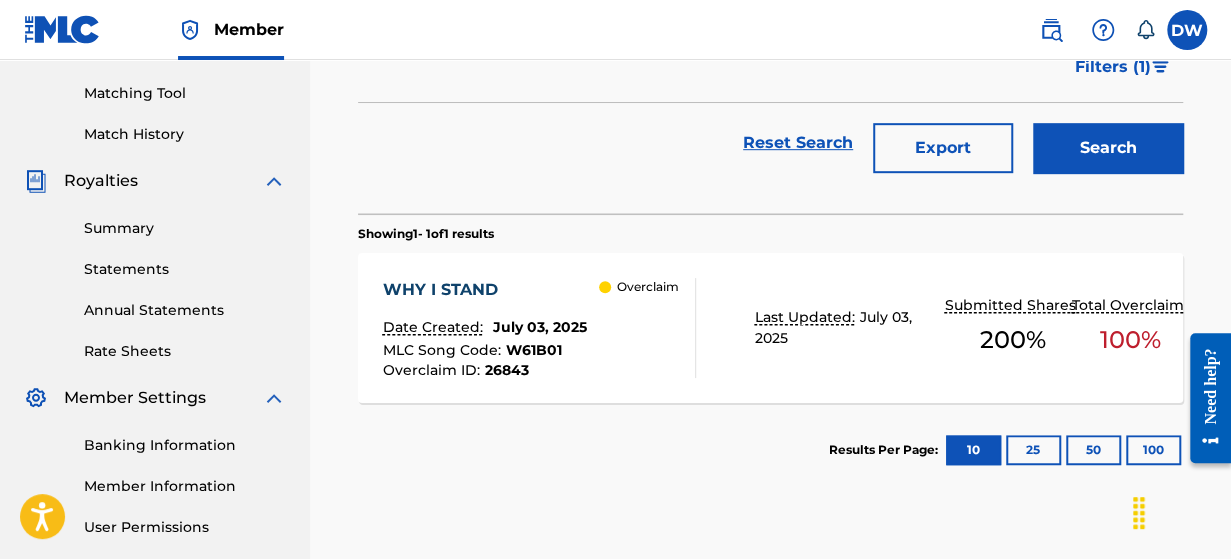 scroll, scrollTop: 480, scrollLeft: 0, axis: vertical 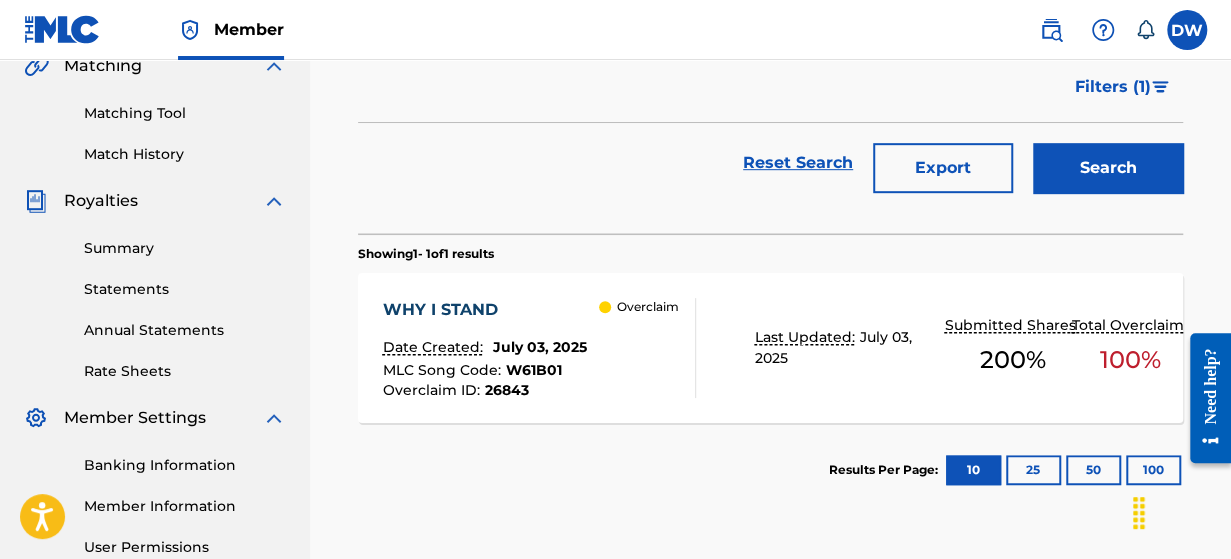 click on "Overclaim" at bounding box center [648, 307] 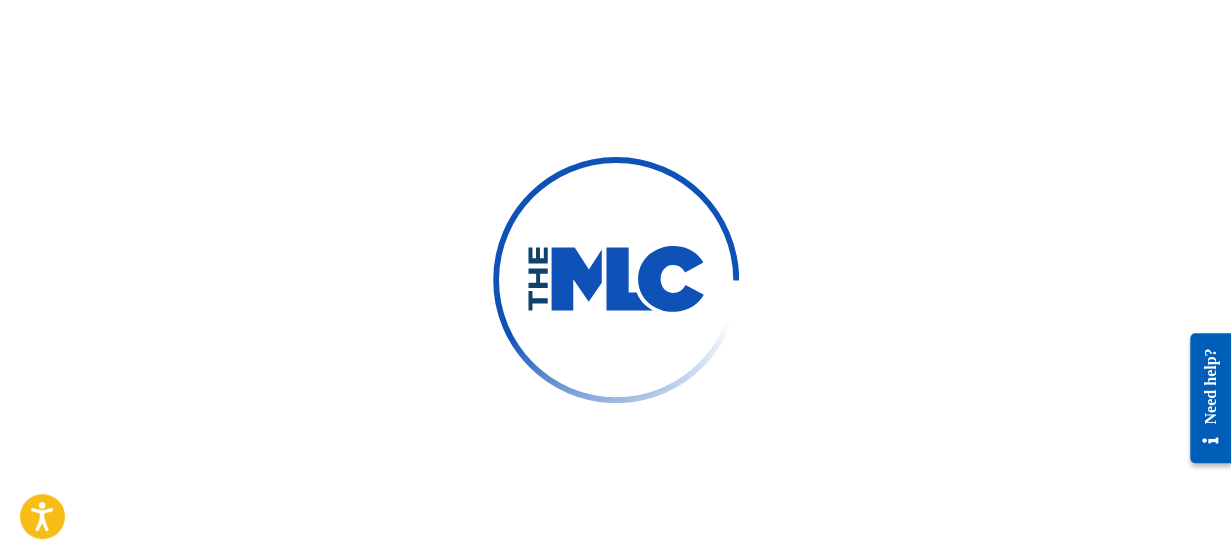 scroll, scrollTop: 0, scrollLeft: 0, axis: both 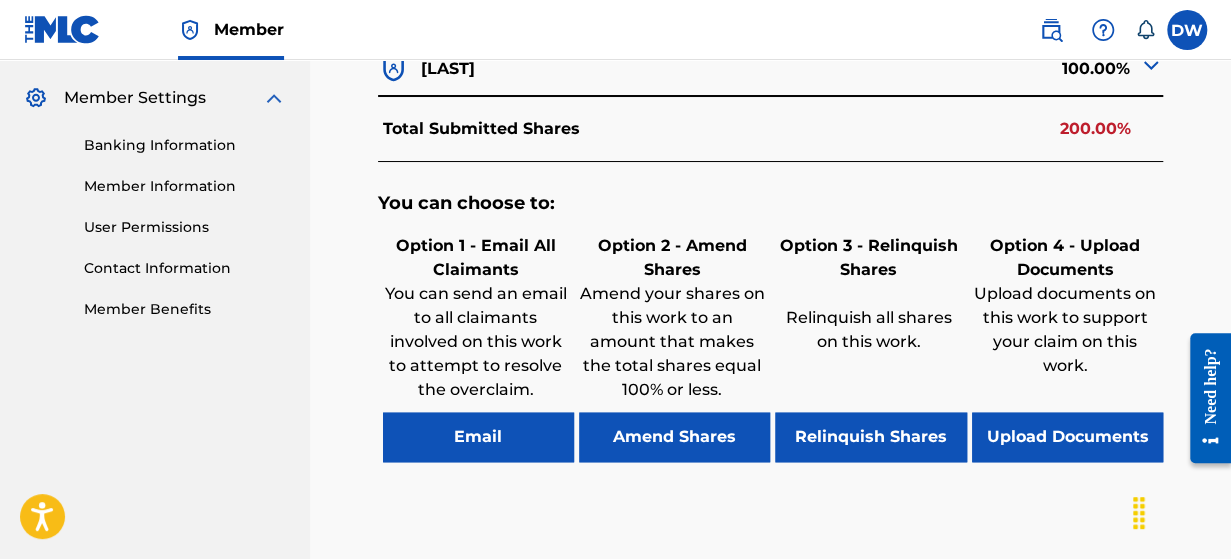click on "Upload Documents" at bounding box center (1067, 437) 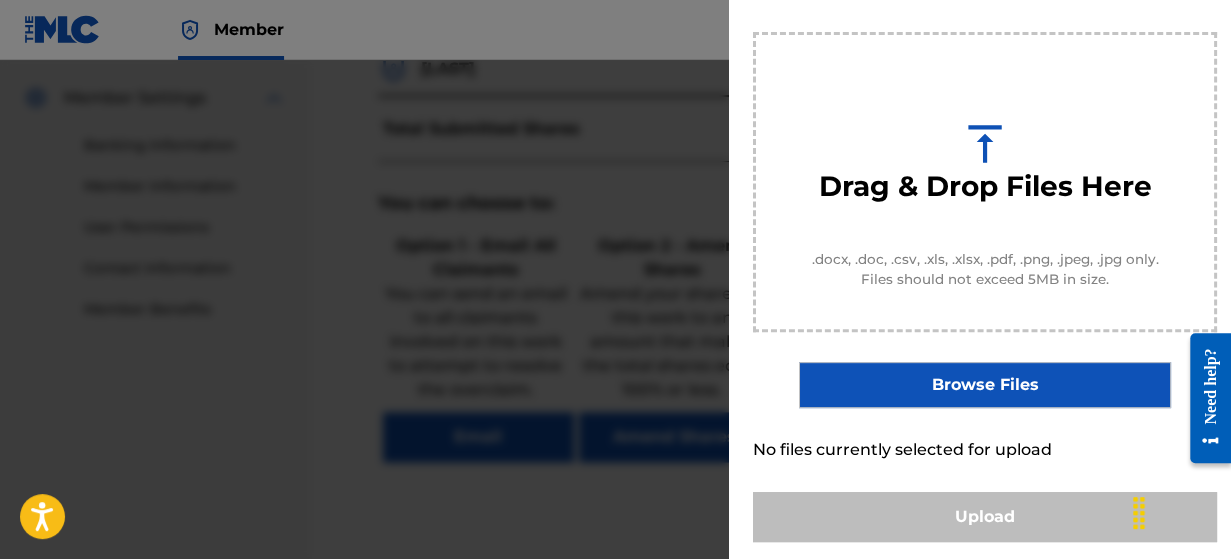 scroll, scrollTop: 189, scrollLeft: 0, axis: vertical 